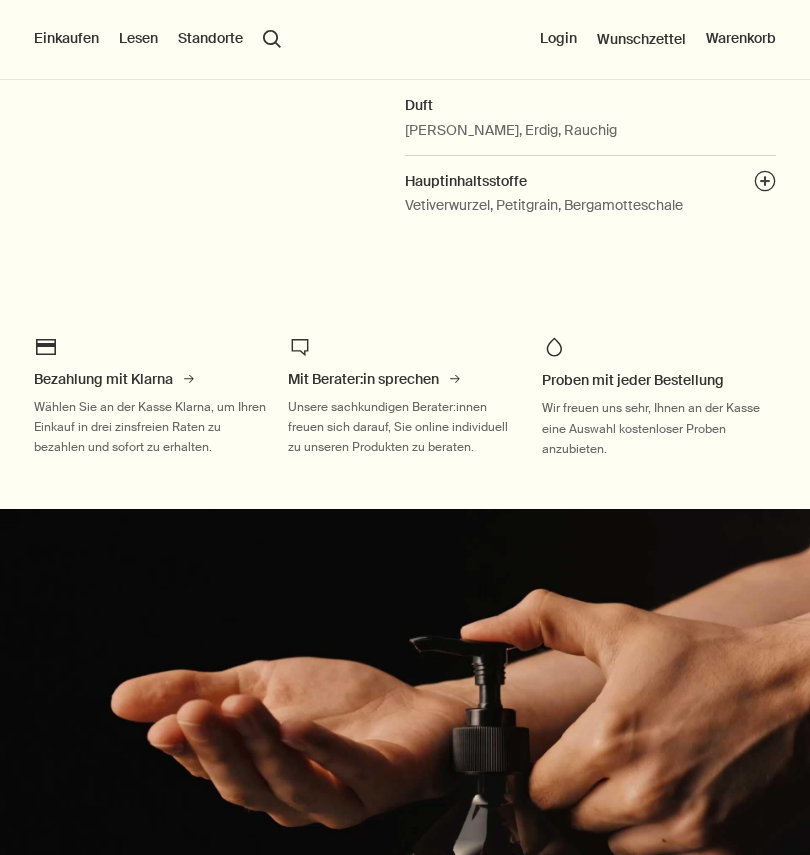 scroll, scrollTop: 1056, scrollLeft: 0, axis: vertical 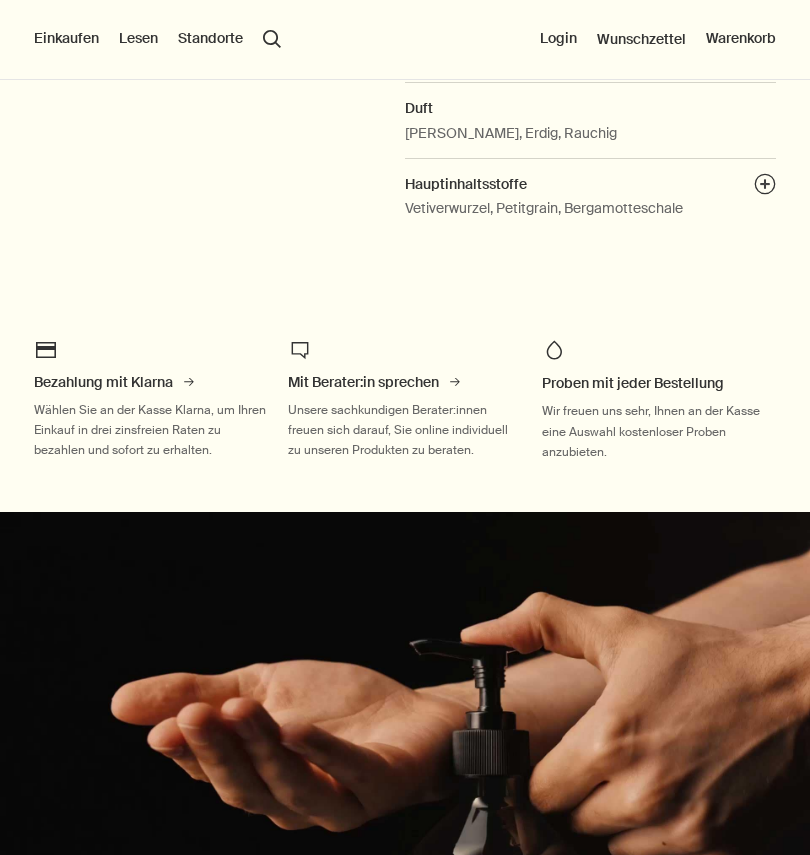 click on "Einkaufen" at bounding box center (66, 39) 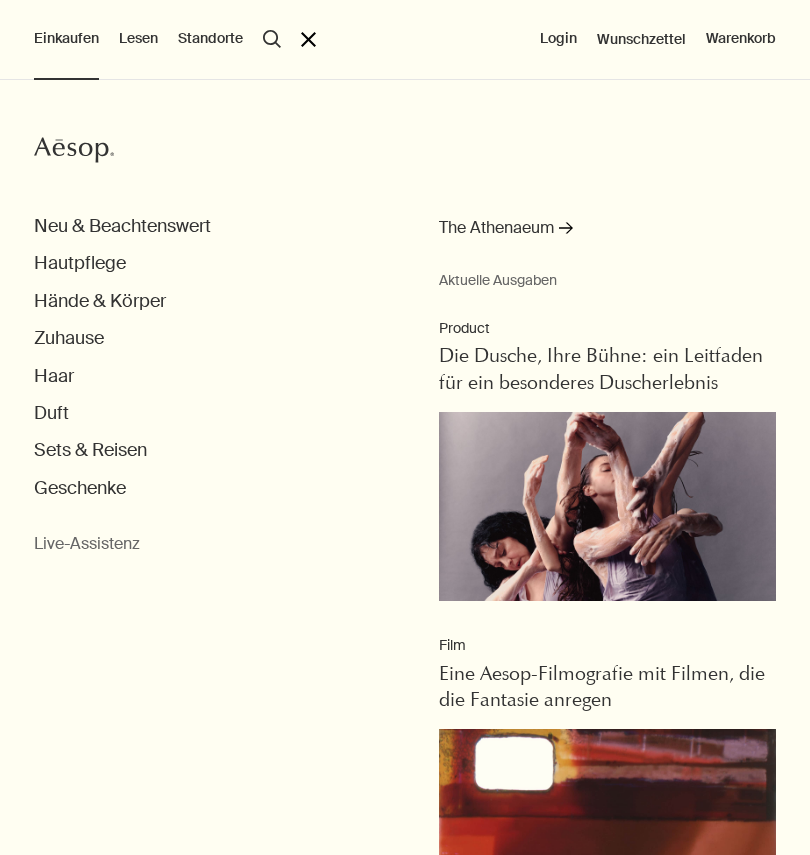 click on "Hände & Körper" at bounding box center [100, 301] 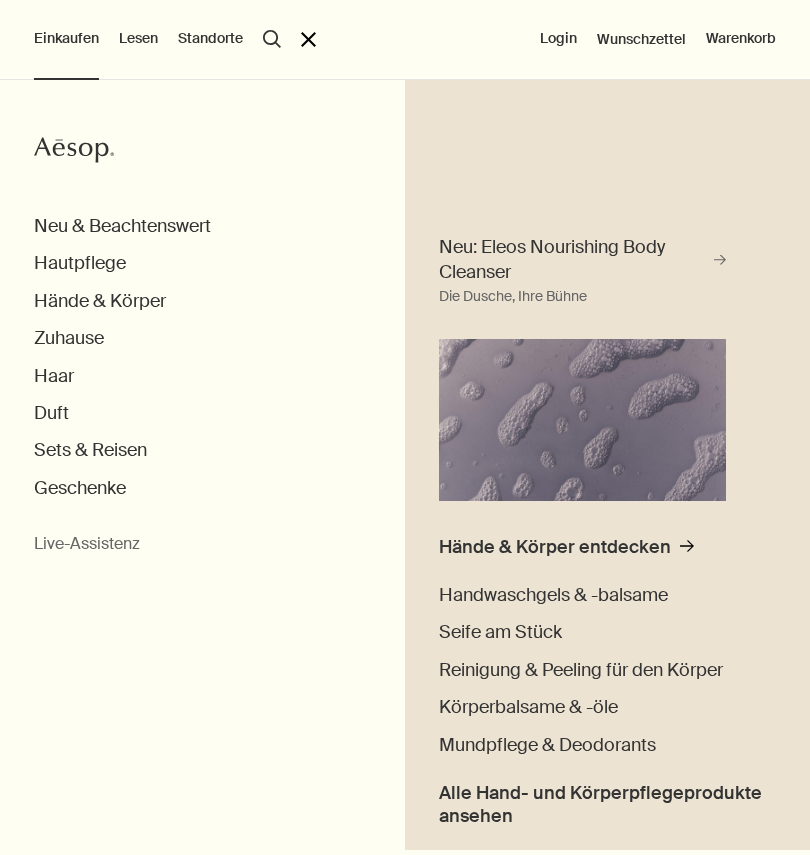 click on "Alle Hand- und Körperpflegeprodukte ansehen" at bounding box center (607, 805) 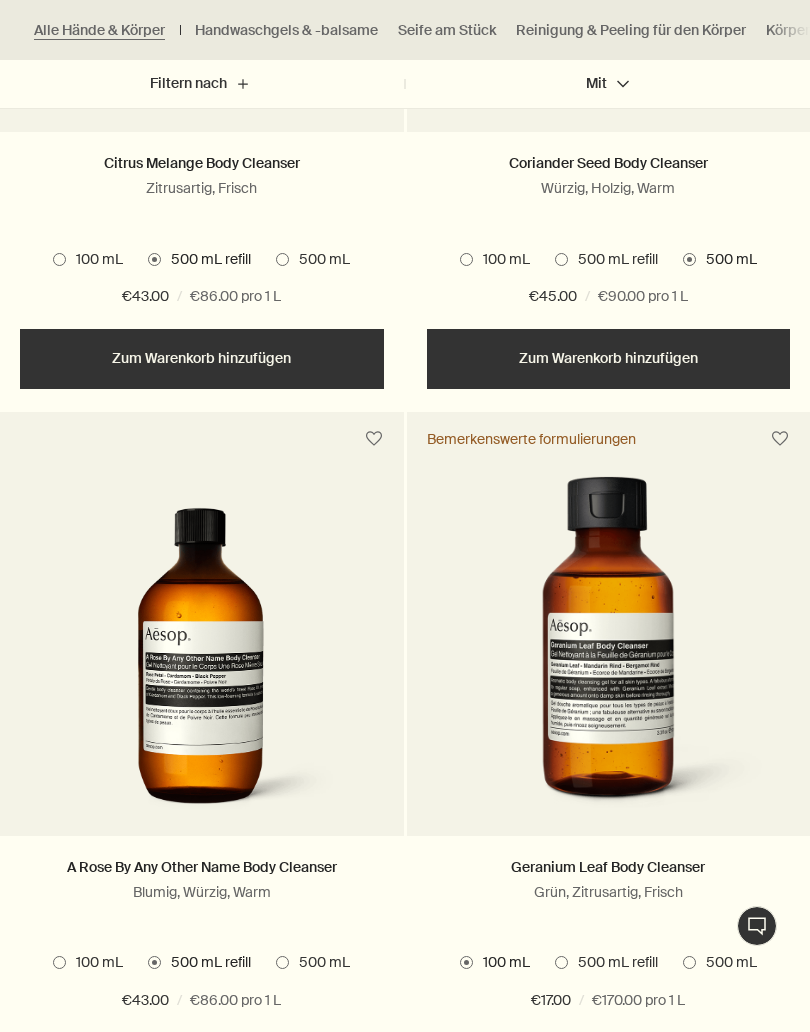 scroll, scrollTop: 6030, scrollLeft: 0, axis: vertical 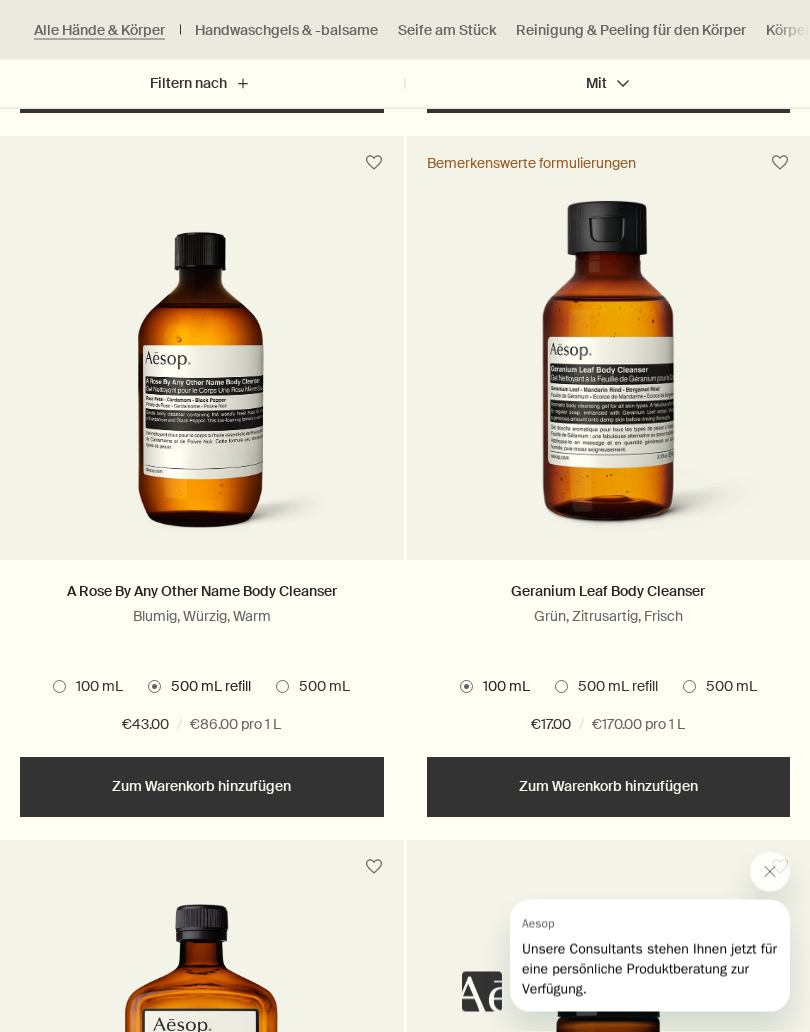 click at bounding box center [561, 687] 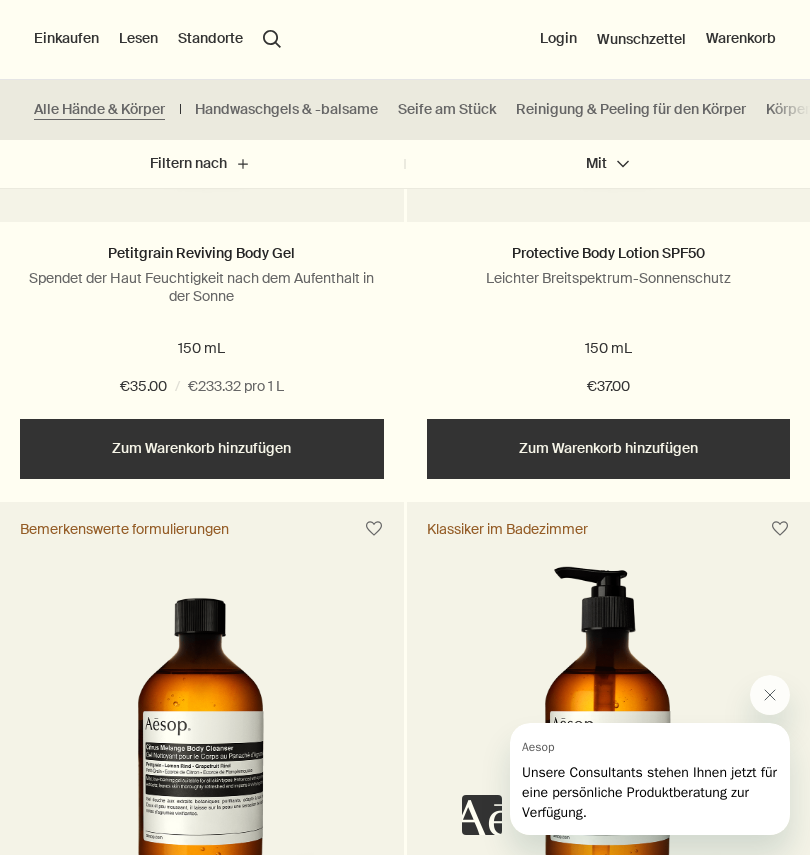 scroll, scrollTop: 5167, scrollLeft: 0, axis: vertical 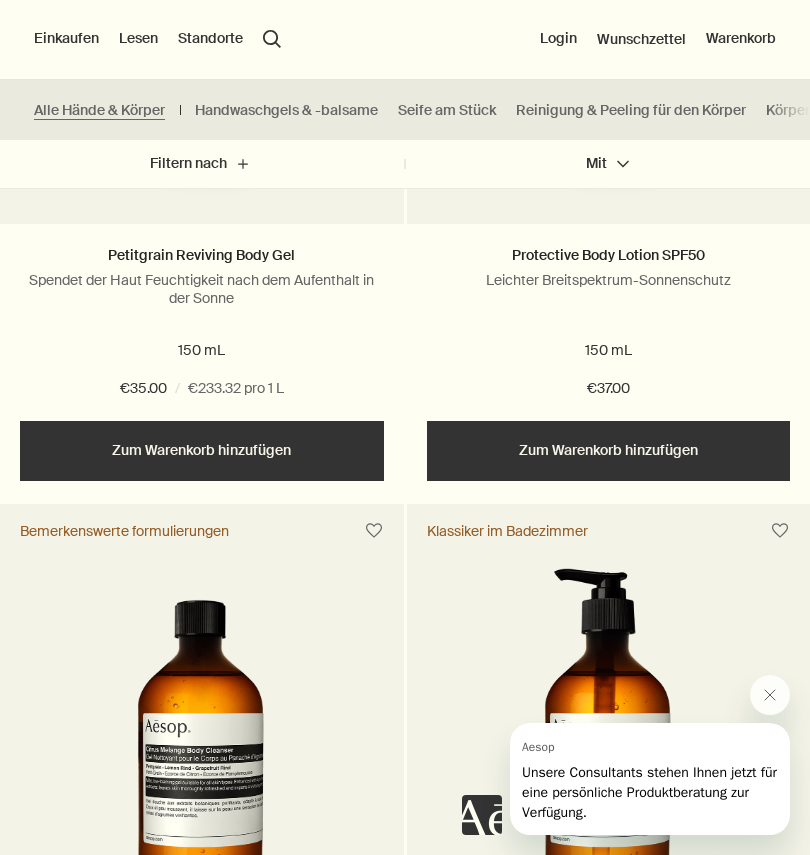 click on "Handwaschgels & -balsame" at bounding box center (286, 110) 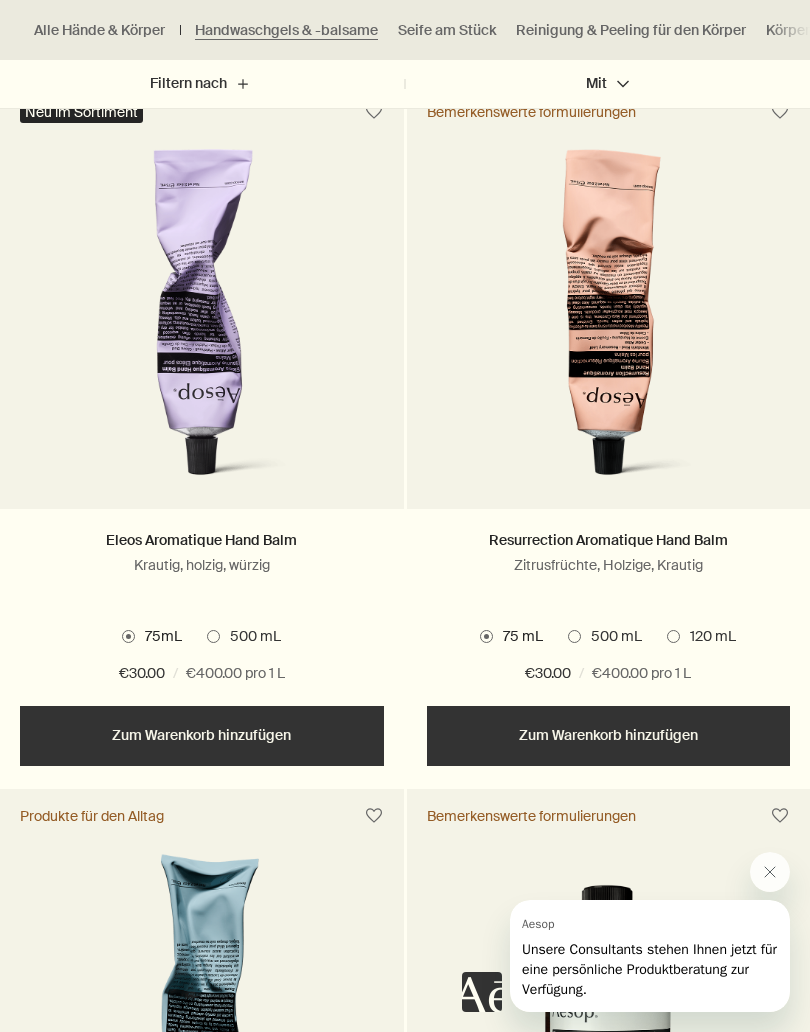 scroll, scrollTop: 671, scrollLeft: 0, axis: vertical 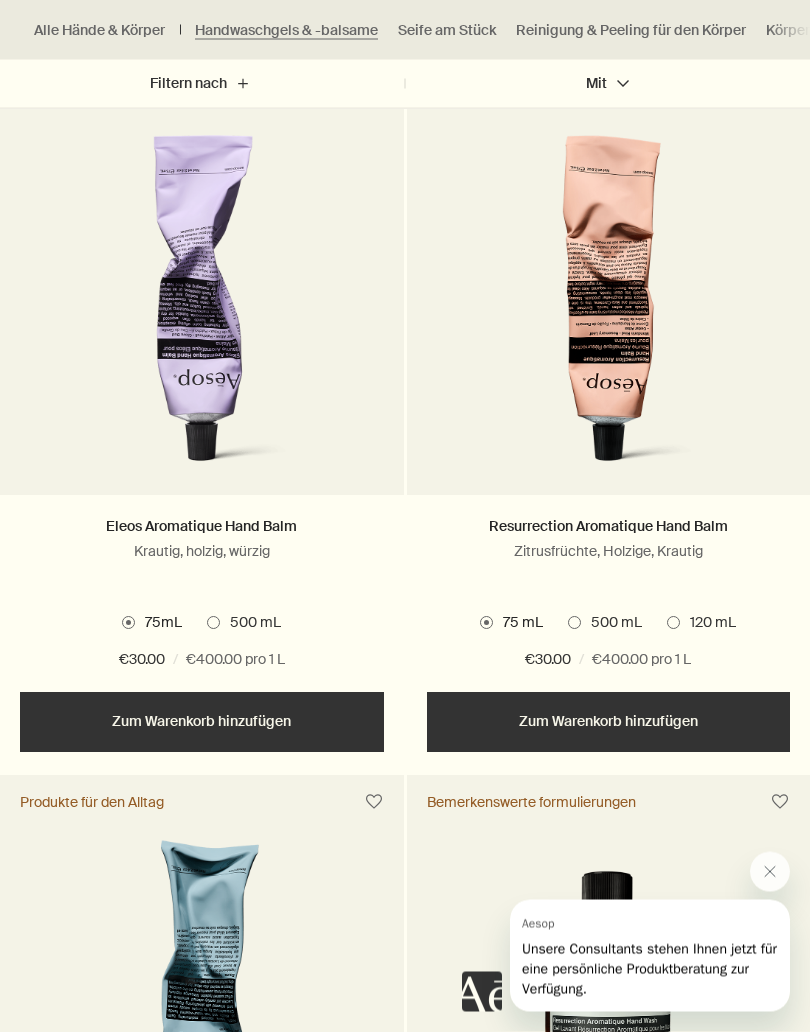 click at bounding box center (574, 623) 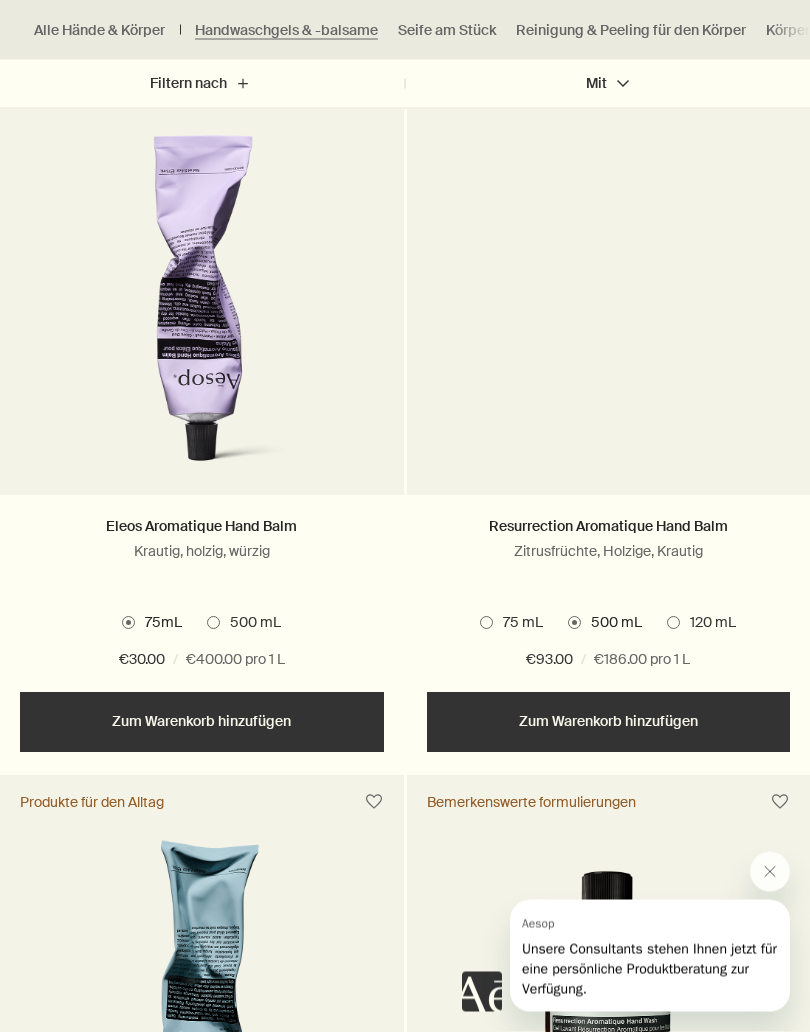 scroll, scrollTop: 672, scrollLeft: 0, axis: vertical 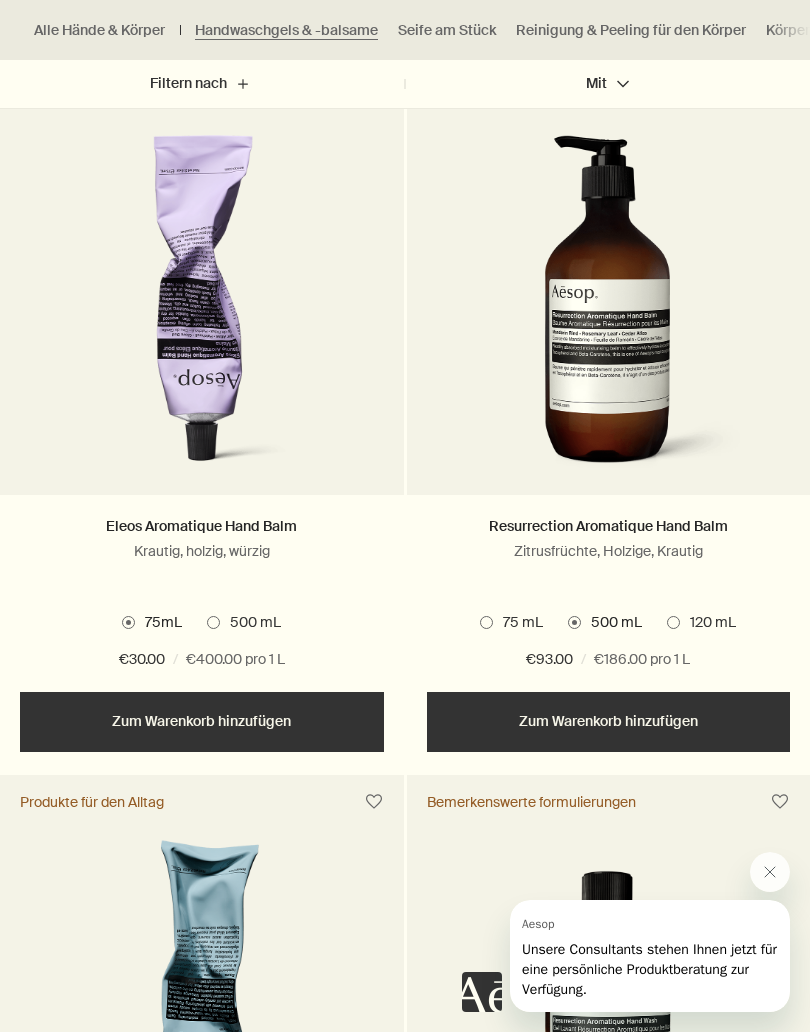 click on "500 mL" at bounding box center [250, 623] 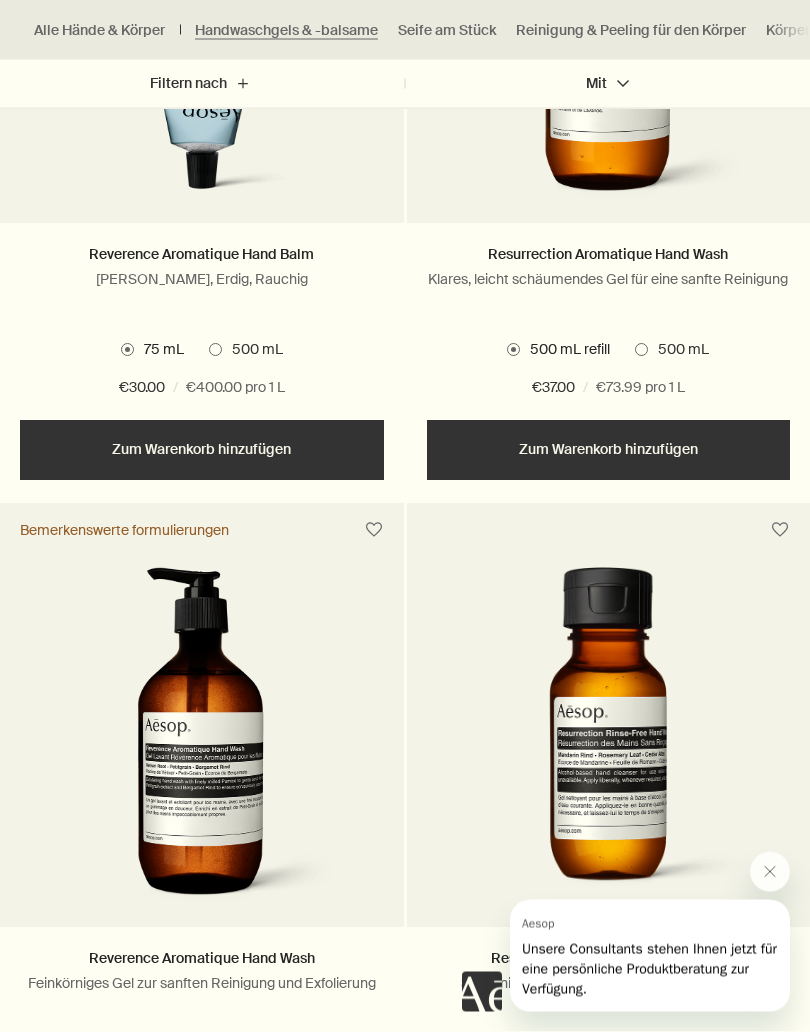 scroll, scrollTop: 1648, scrollLeft: 0, axis: vertical 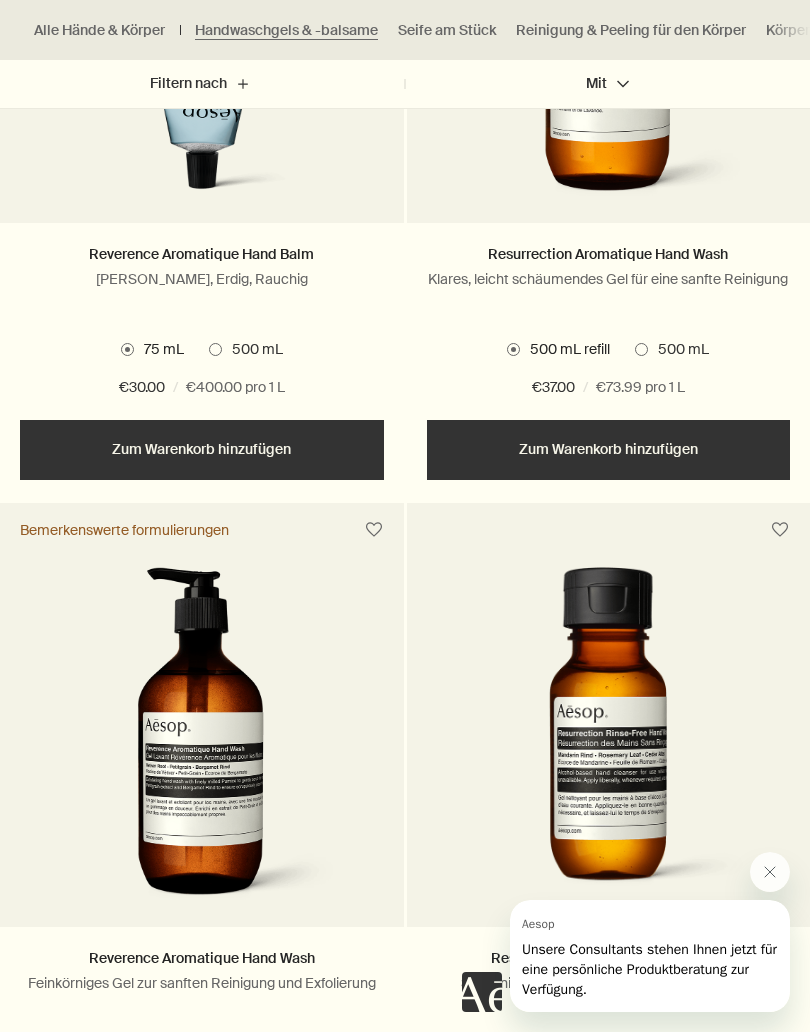 click 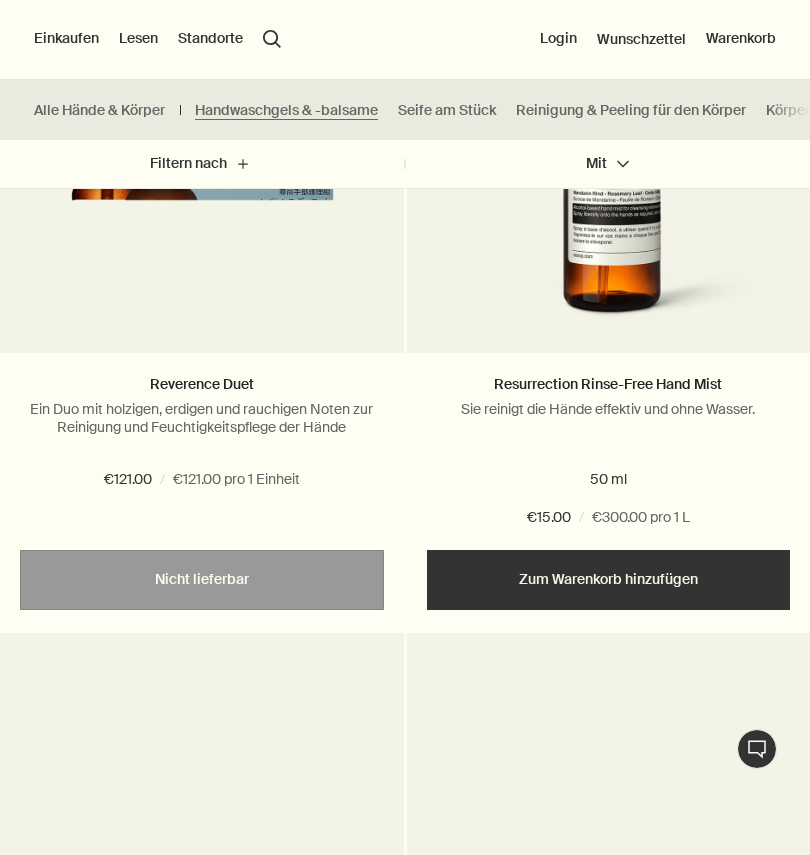 scroll, scrollTop: 2923, scrollLeft: 0, axis: vertical 